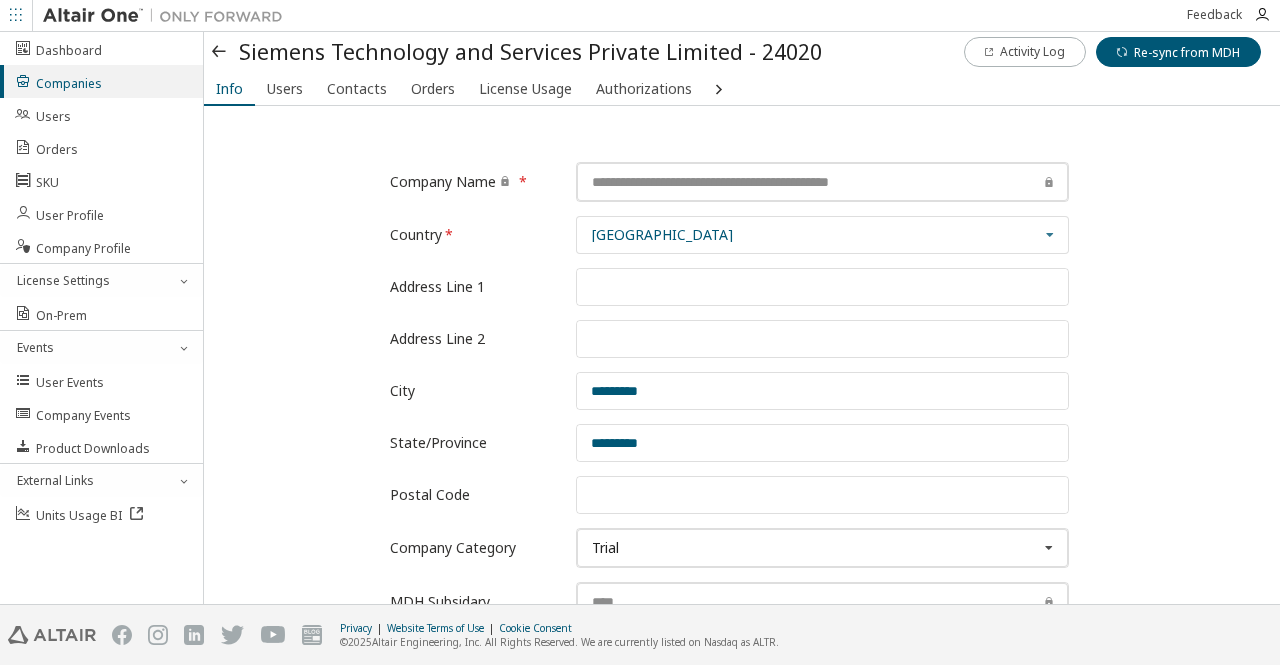 scroll, scrollTop: 0, scrollLeft: 0, axis: both 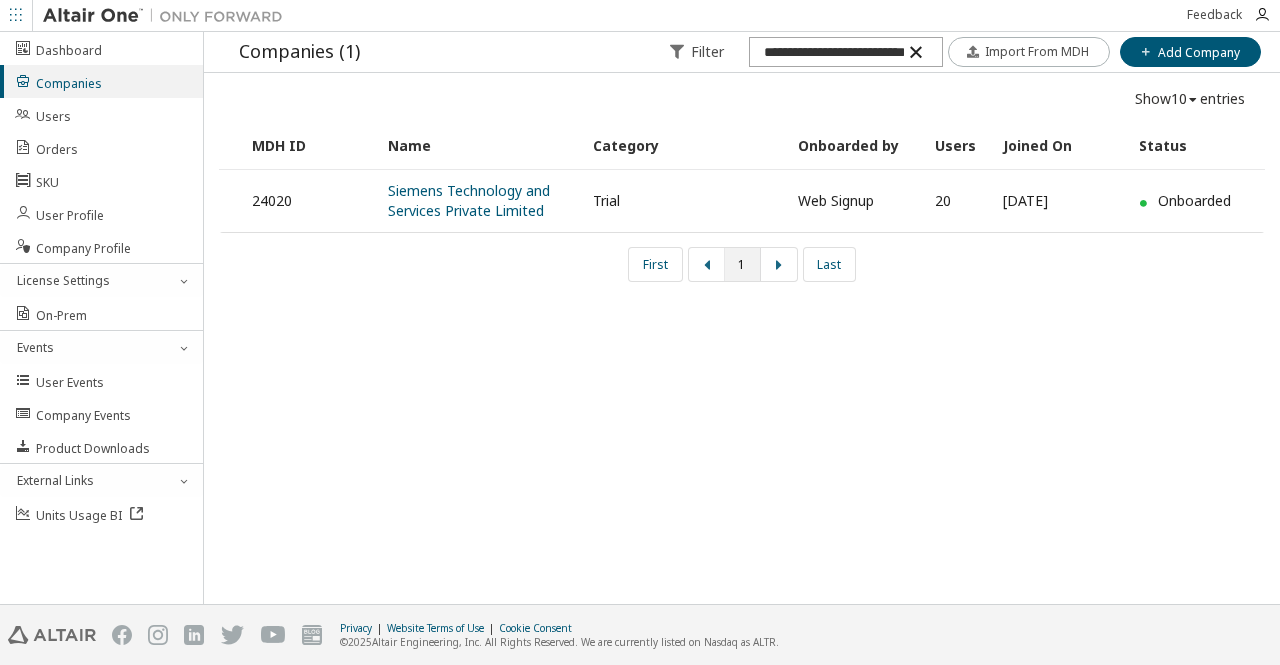 click at bounding box center [915, 52] 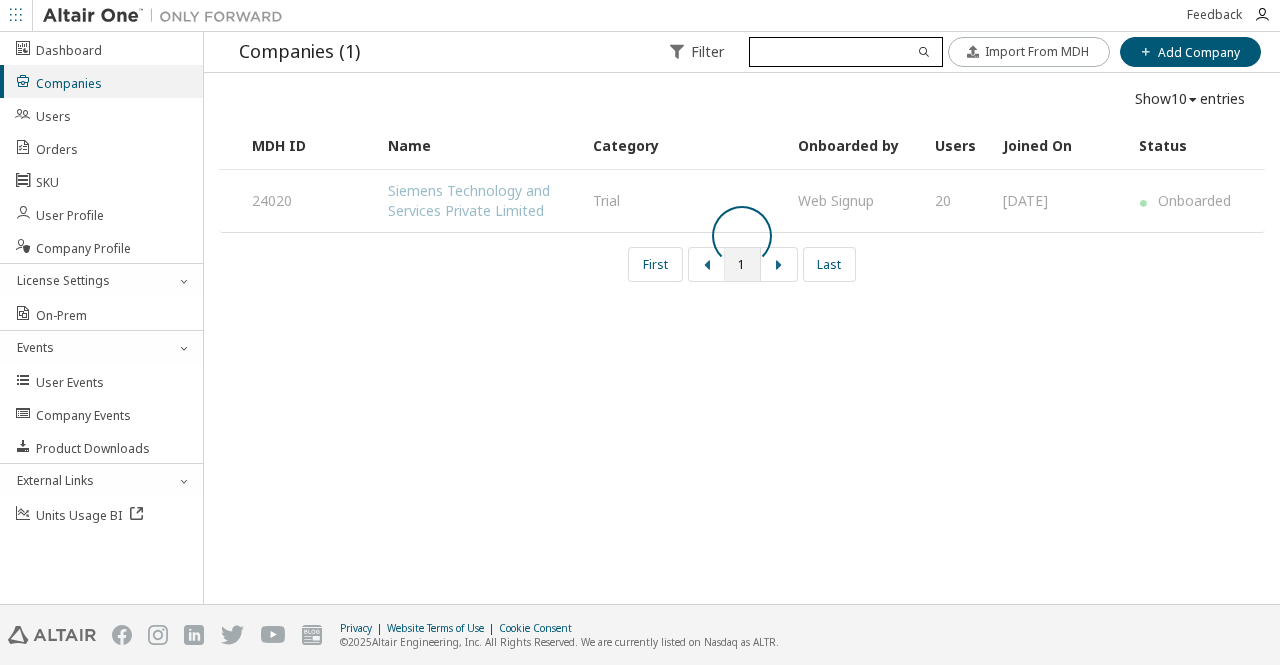 click at bounding box center (845, 52) 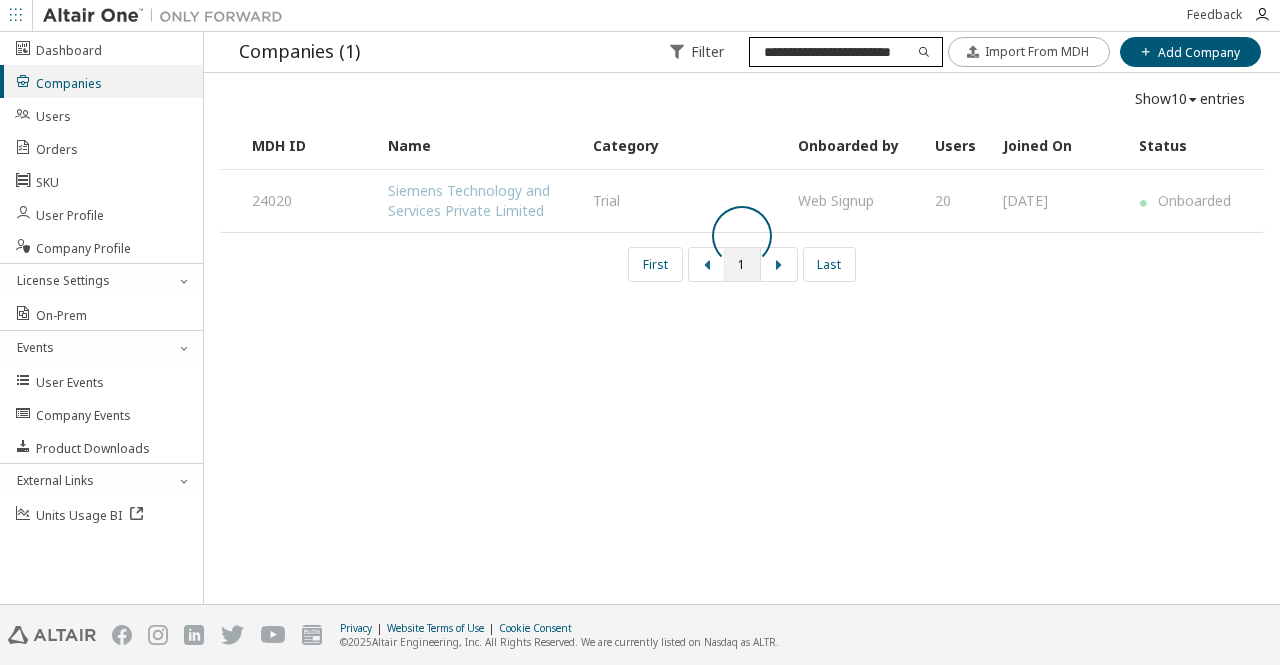 scroll, scrollTop: 0, scrollLeft: 18, axis: horizontal 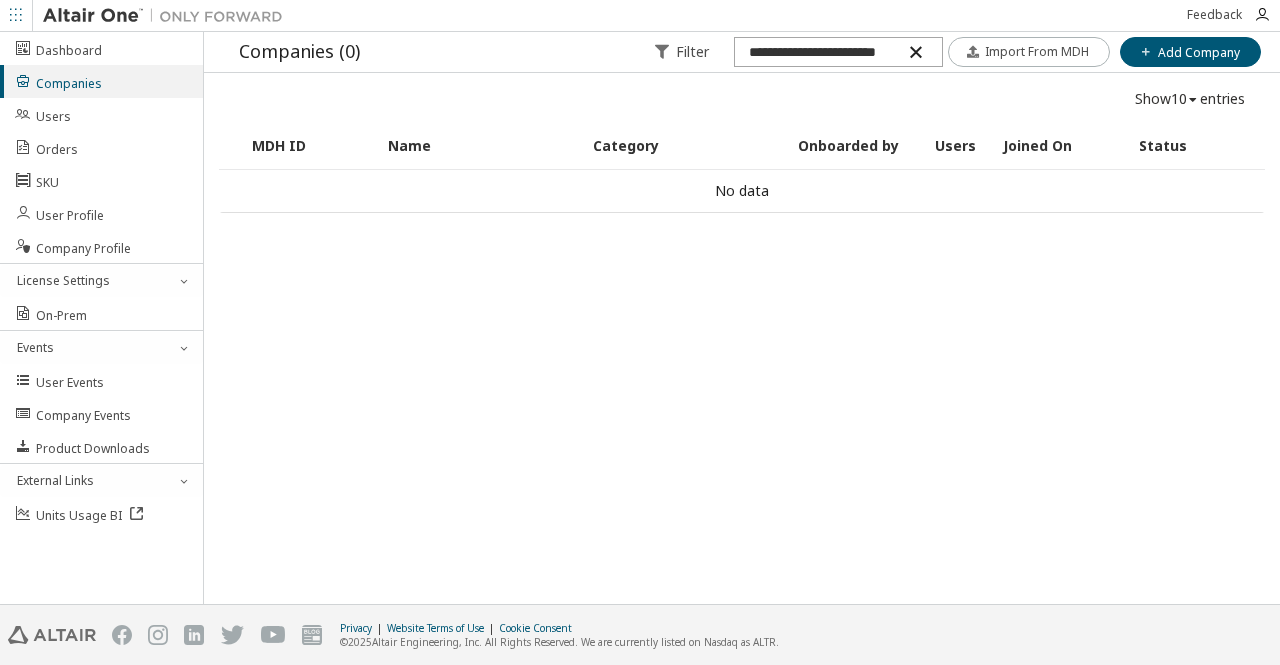 type on "**********" 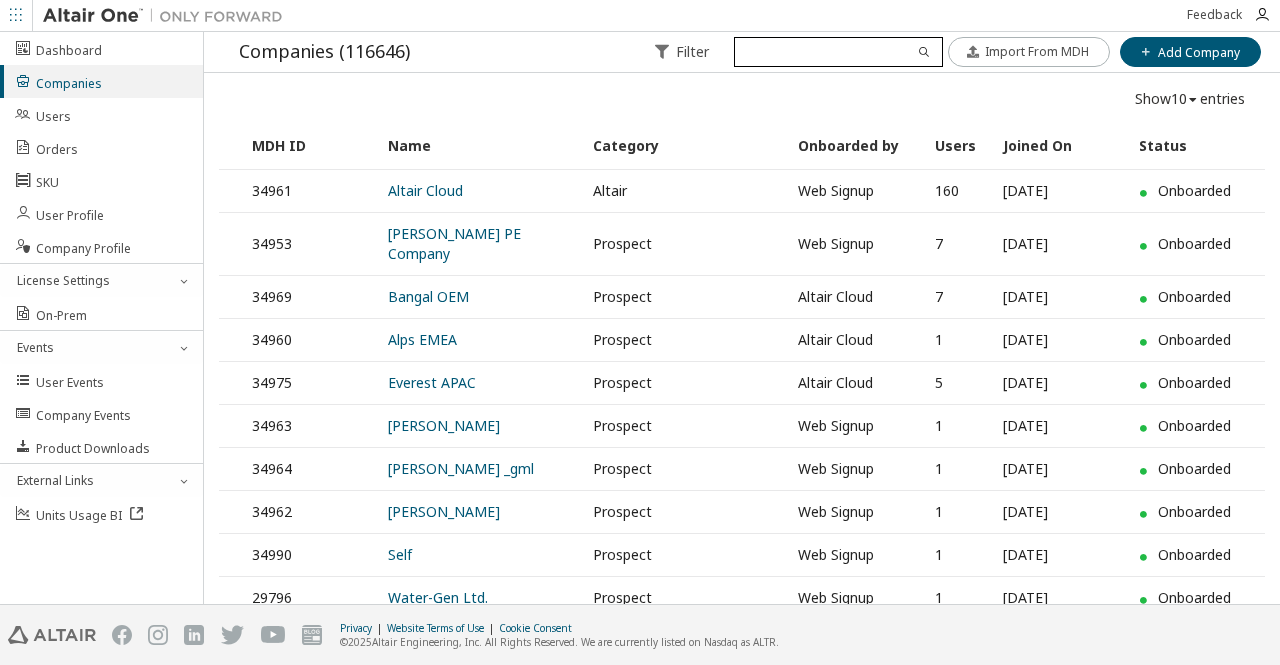 click at bounding box center (838, 52) 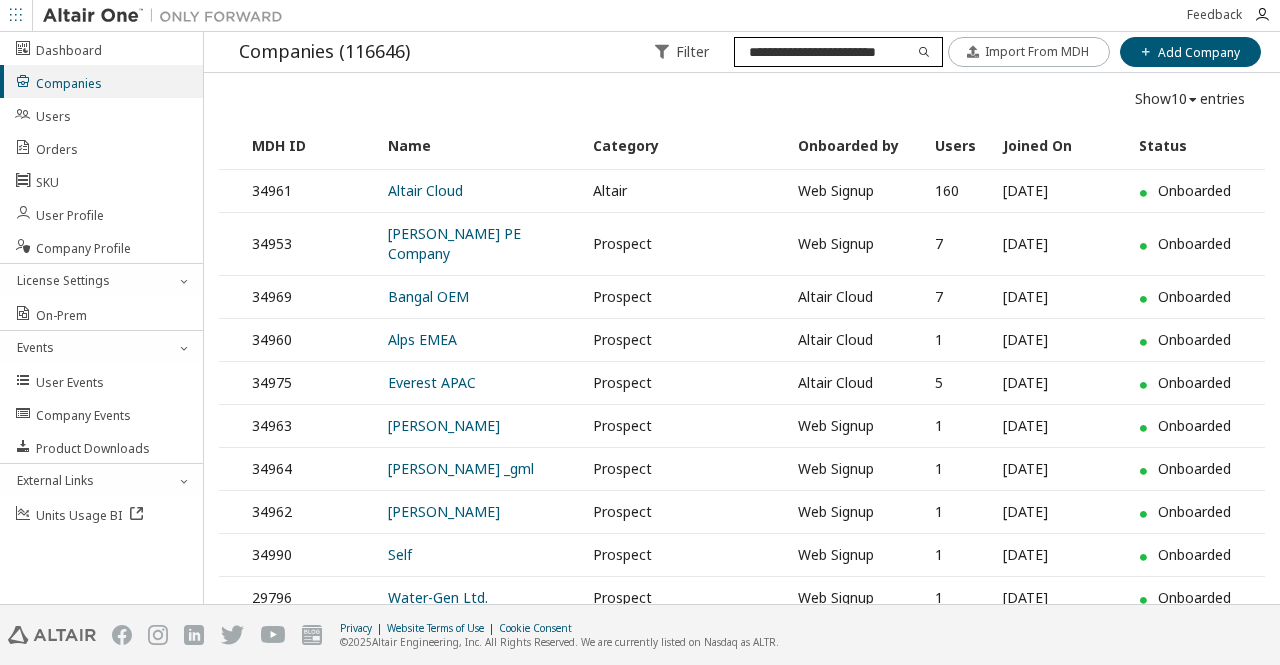 scroll, scrollTop: 0, scrollLeft: 18, axis: horizontal 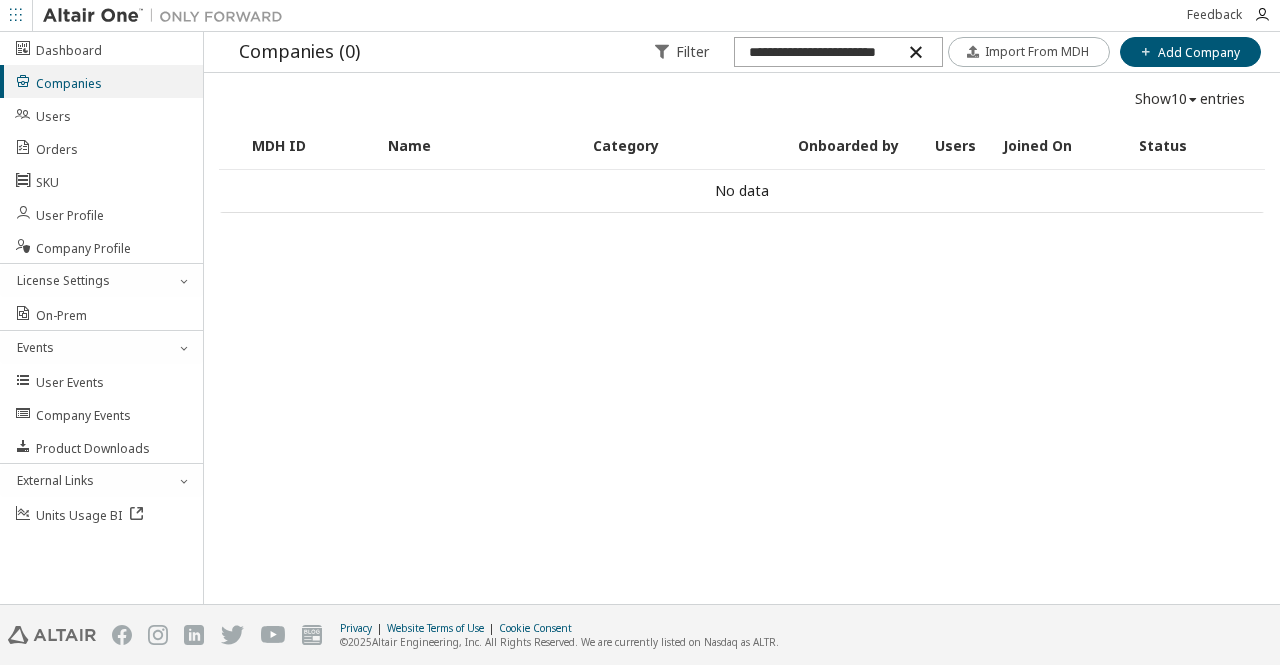 drag, startPoint x: 833, startPoint y: 47, endPoint x: 447, endPoint y: 43, distance: 386.02072 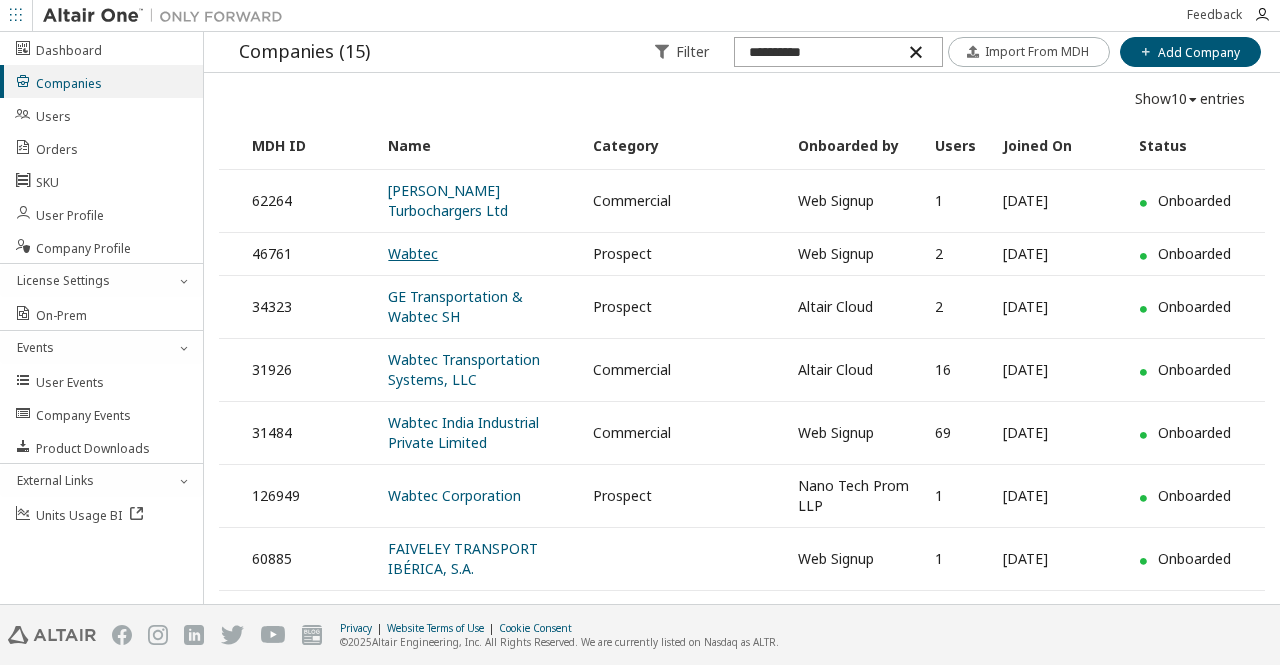 type on "**********" 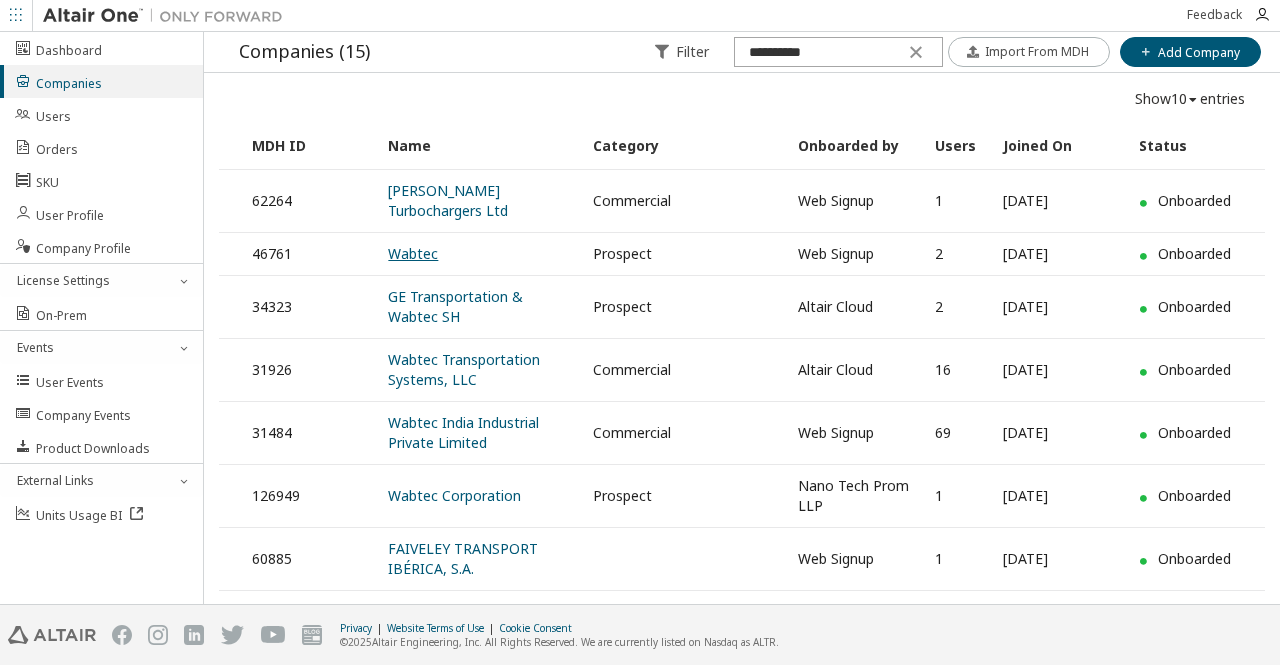 click on "Wabtec" at bounding box center [413, 253] 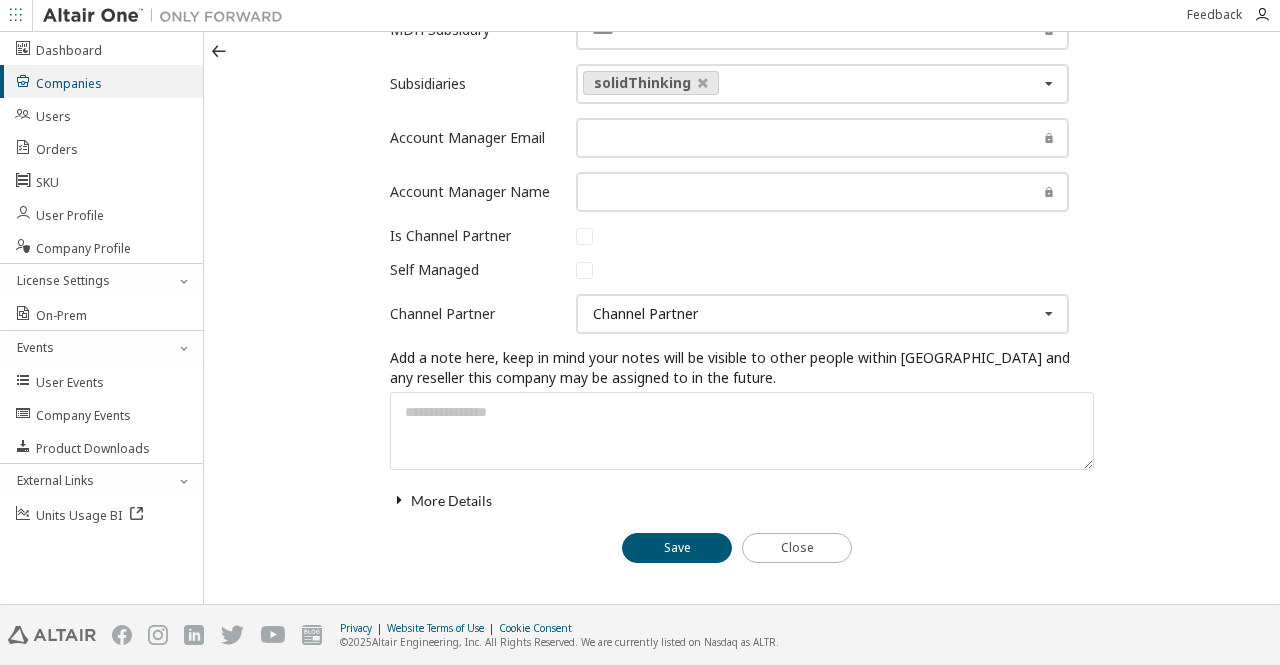 scroll, scrollTop: 571, scrollLeft: 0, axis: vertical 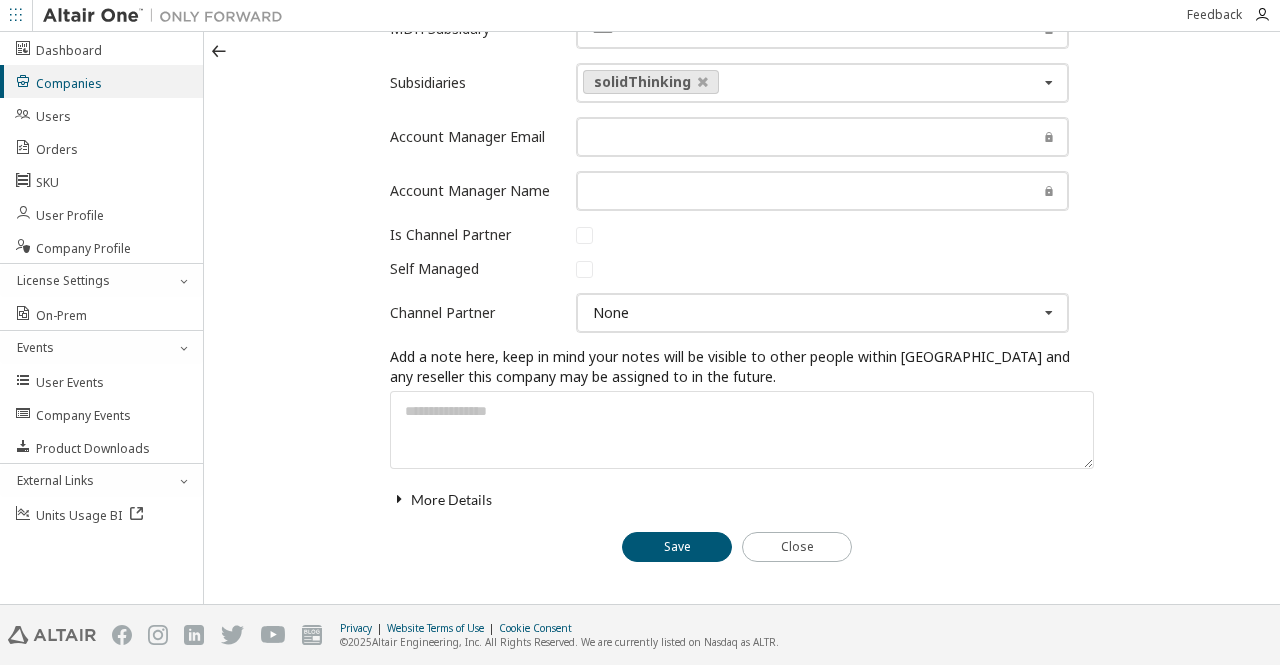 click on "Company Name Country [GEOGRAPHIC_DATA] [GEOGRAPHIC_DATA] [GEOGRAPHIC_DATA] [GEOGRAPHIC_DATA] [GEOGRAPHIC_DATA] [GEOGRAPHIC_DATA] [US_STATE] [GEOGRAPHIC_DATA] [GEOGRAPHIC_DATA] [GEOGRAPHIC_DATA] [GEOGRAPHIC_DATA] [GEOGRAPHIC_DATA] [GEOGRAPHIC_DATA] [GEOGRAPHIC_DATA] [GEOGRAPHIC_DATA] [GEOGRAPHIC_DATA] [GEOGRAPHIC_DATA] [GEOGRAPHIC_DATA] [GEOGRAPHIC_DATA] [GEOGRAPHIC_DATA] [GEOGRAPHIC_DATA] [GEOGRAPHIC_DATA] [GEOGRAPHIC_DATA] [GEOGRAPHIC_DATA] [GEOGRAPHIC_DATA] [GEOGRAPHIC_DATA] [GEOGRAPHIC_DATA] [GEOGRAPHIC_DATA] (Plurinational State of) [GEOGRAPHIC_DATA] [GEOGRAPHIC_DATA] [GEOGRAPHIC_DATA] [GEOGRAPHIC_DATA] [GEOGRAPHIC_DATA] [GEOGRAPHIC_DATA] [GEOGRAPHIC_DATA] [GEOGRAPHIC_DATA] [GEOGRAPHIC_DATA] [GEOGRAPHIC_DATA] [GEOGRAPHIC_DATA] [GEOGRAPHIC_DATA] [GEOGRAPHIC_DATA] [GEOGRAPHIC_DATA] [GEOGRAPHIC_DATA] [GEOGRAPHIC_DATA] [GEOGRAPHIC_DATA] [GEOGRAPHIC_DATA] [GEOGRAPHIC_DATA] [GEOGRAPHIC_DATA] [GEOGRAPHIC_DATA] [GEOGRAPHIC_DATA] [GEOGRAPHIC_DATA] [GEOGRAPHIC_DATA] ([GEOGRAPHIC_DATA]) [GEOGRAPHIC_DATA] [GEOGRAPHIC_DATA] [GEOGRAPHIC_DATA] [GEOGRAPHIC_DATA] [GEOGRAPHIC_DATA] [GEOGRAPHIC_DATA] [GEOGRAPHIC_DATA] [GEOGRAPHIC_DATA] [GEOGRAPHIC_DATA] [GEOGRAPHIC_DATA] [GEOGRAPHIC_DATA] [GEOGRAPHIC_DATA] [GEOGRAPHIC_DATA] [GEOGRAPHIC_DATA] [GEOGRAPHIC_DATA] [GEOGRAPHIC_DATA] [GEOGRAPHIC_DATA] [GEOGRAPHIC_DATA] [GEOGRAPHIC_DATA] ([GEOGRAPHIC_DATA]) [GEOGRAPHIC_DATA] [GEOGRAPHIC_DATA] [GEOGRAPHIC_DATA] [GEOGRAPHIC_DATA] [GEOGRAPHIC_DATA] [GEOGRAPHIC_DATA] [GEOGRAPHIC_DATA] [GEOGRAPHIC_DATA] [GEOGRAPHIC_DATA] [US_STATE] [GEOGRAPHIC_DATA] [GEOGRAPHIC_DATA] [GEOGRAPHIC_DATA] [GEOGRAPHIC_DATA]" at bounding box center [742, 62] 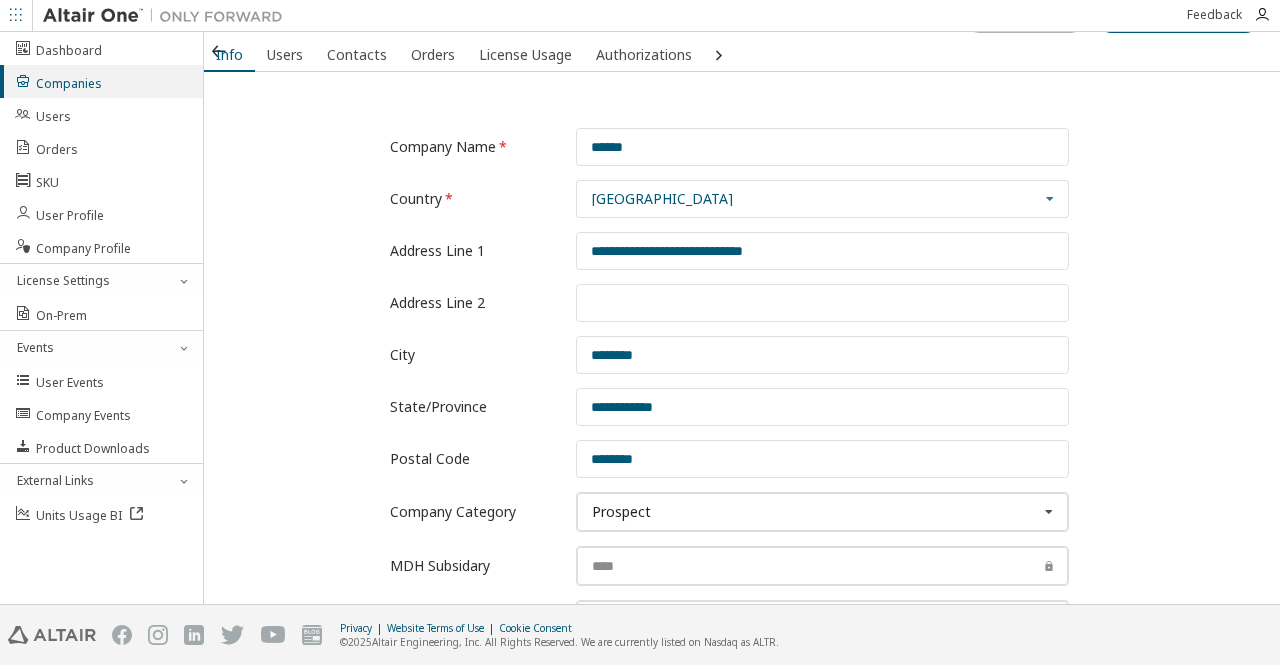 scroll, scrollTop: 0, scrollLeft: 0, axis: both 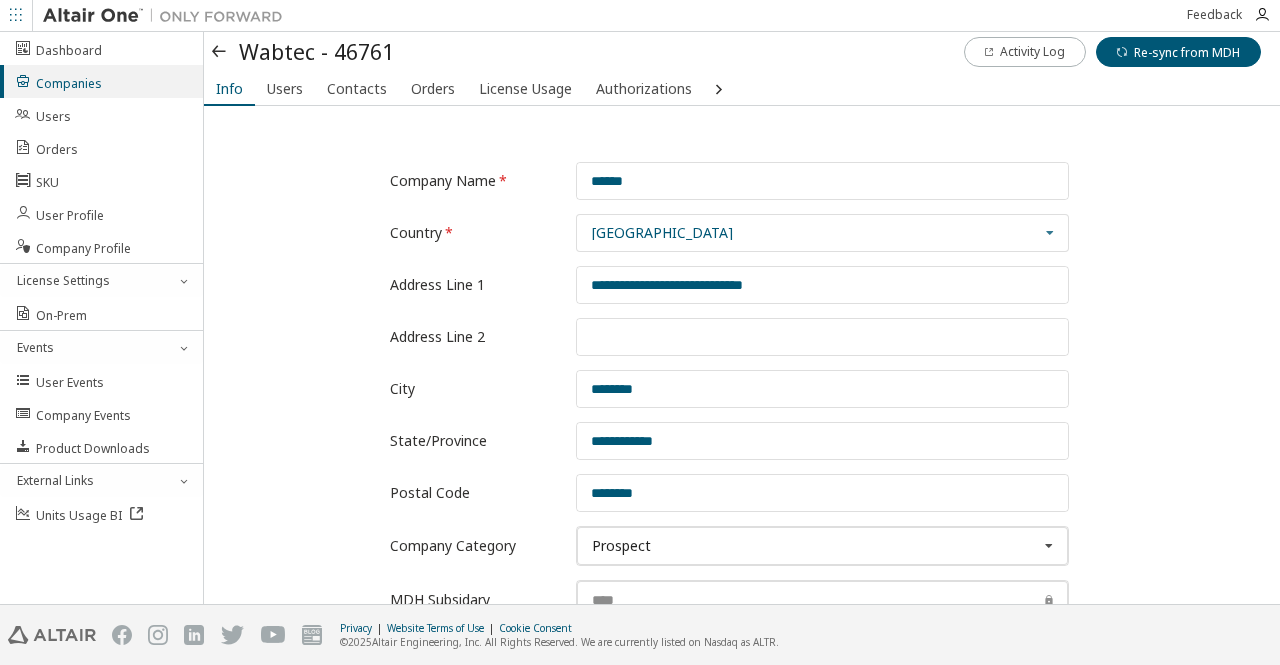 click at bounding box center (220, 52) 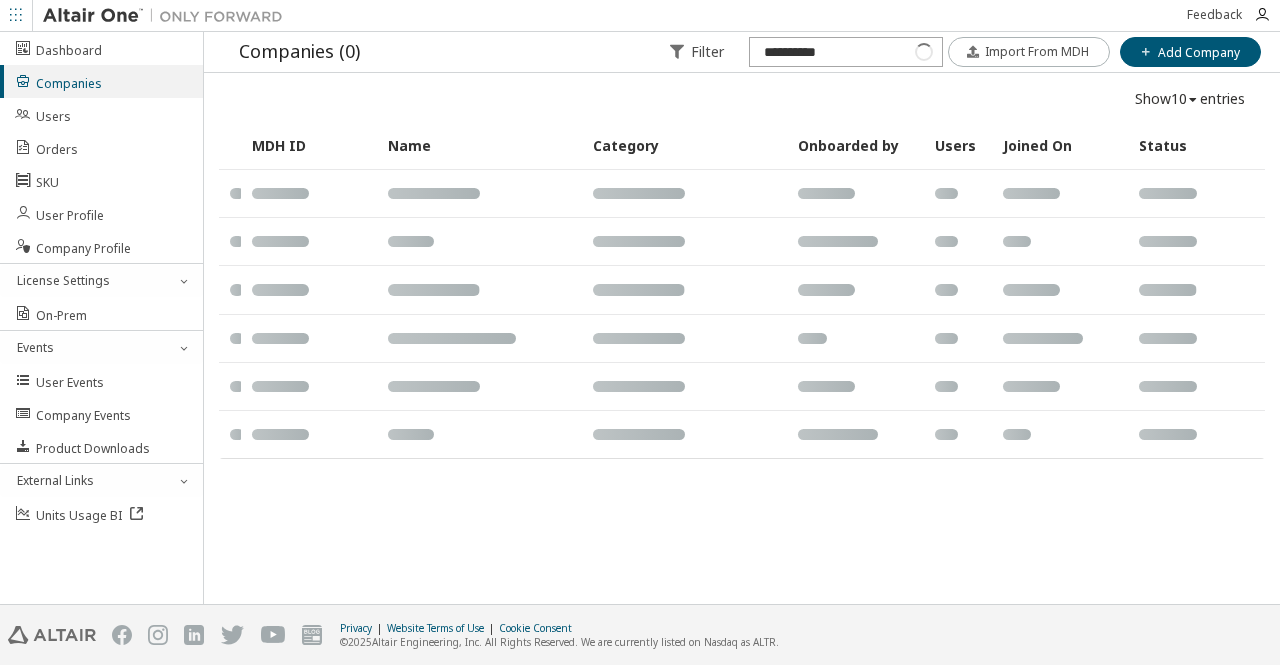 drag, startPoint x: 858, startPoint y: 48, endPoint x: 568, endPoint y: -14, distance: 296.55353 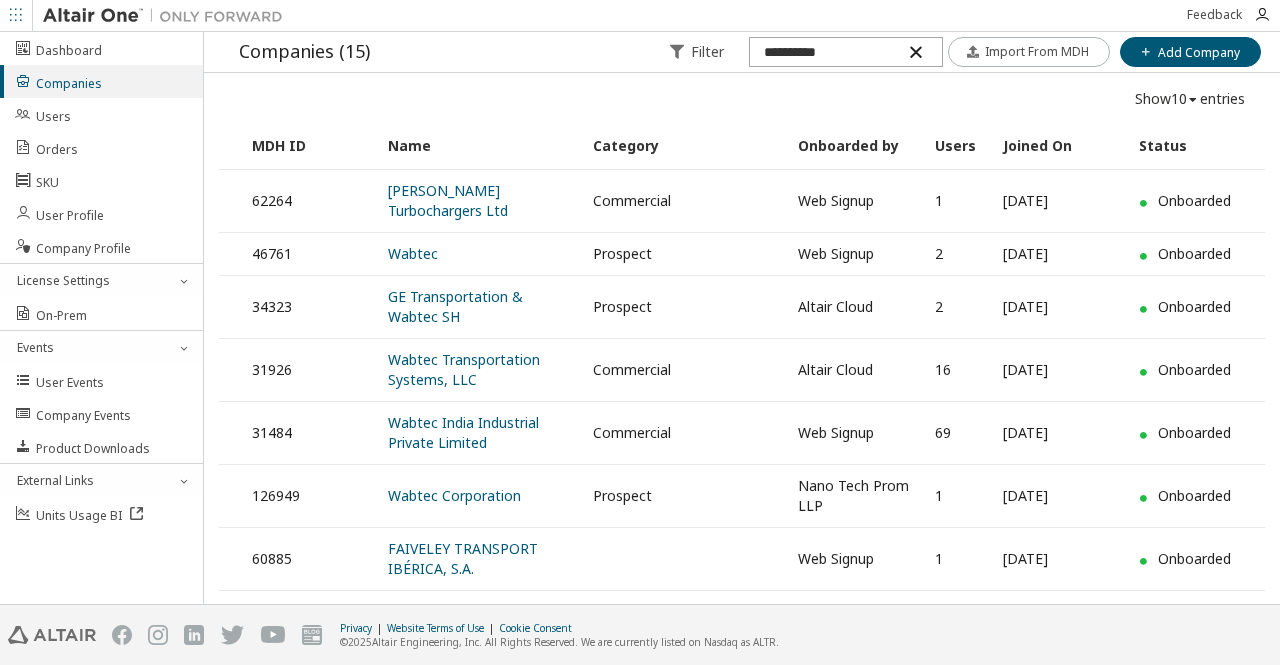 paste on "**********" 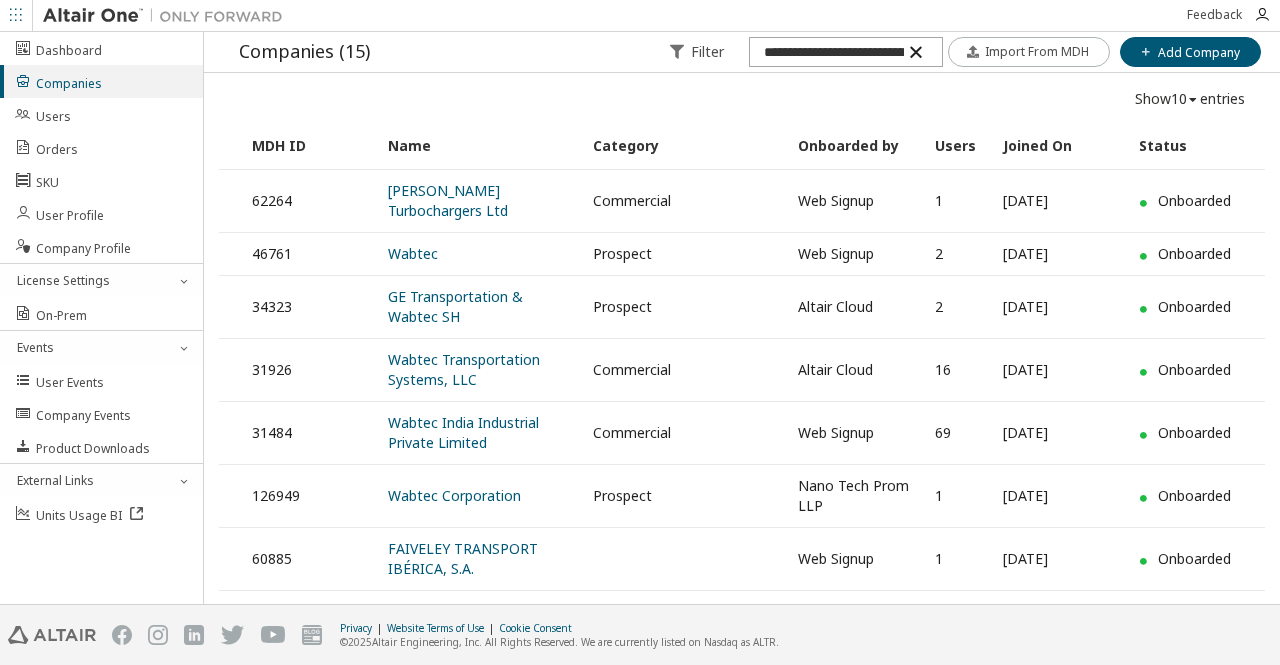 scroll, scrollTop: 0, scrollLeft: 60, axis: horizontal 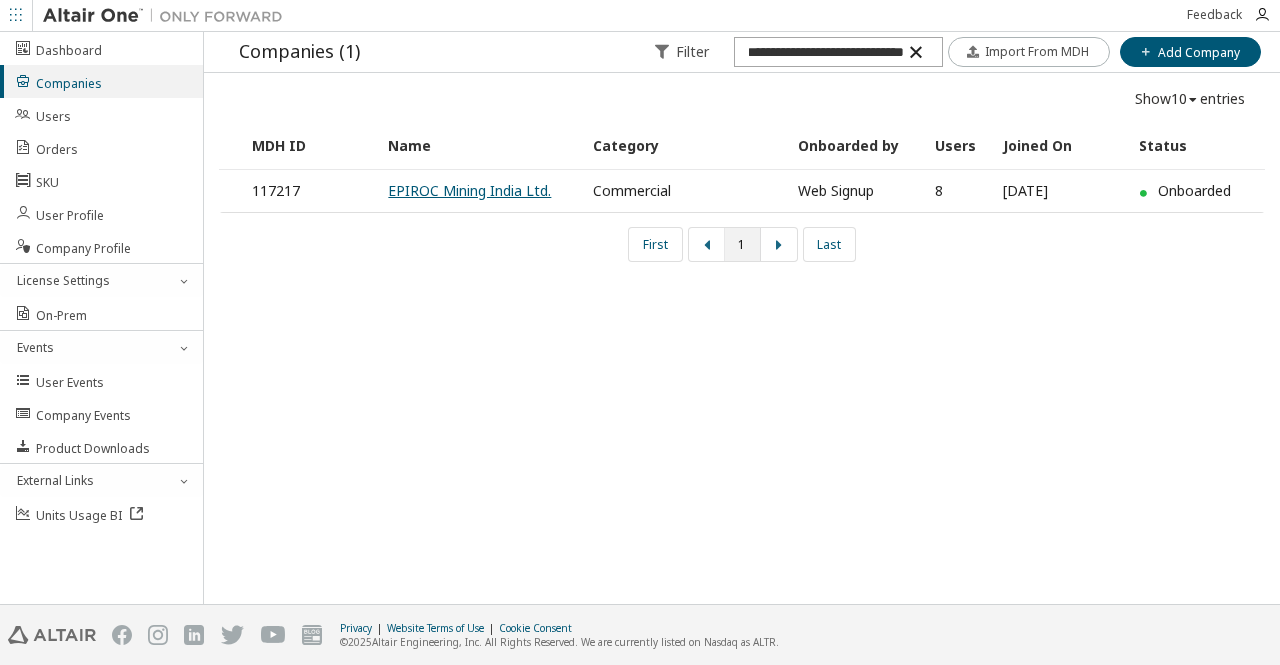 type on "**********" 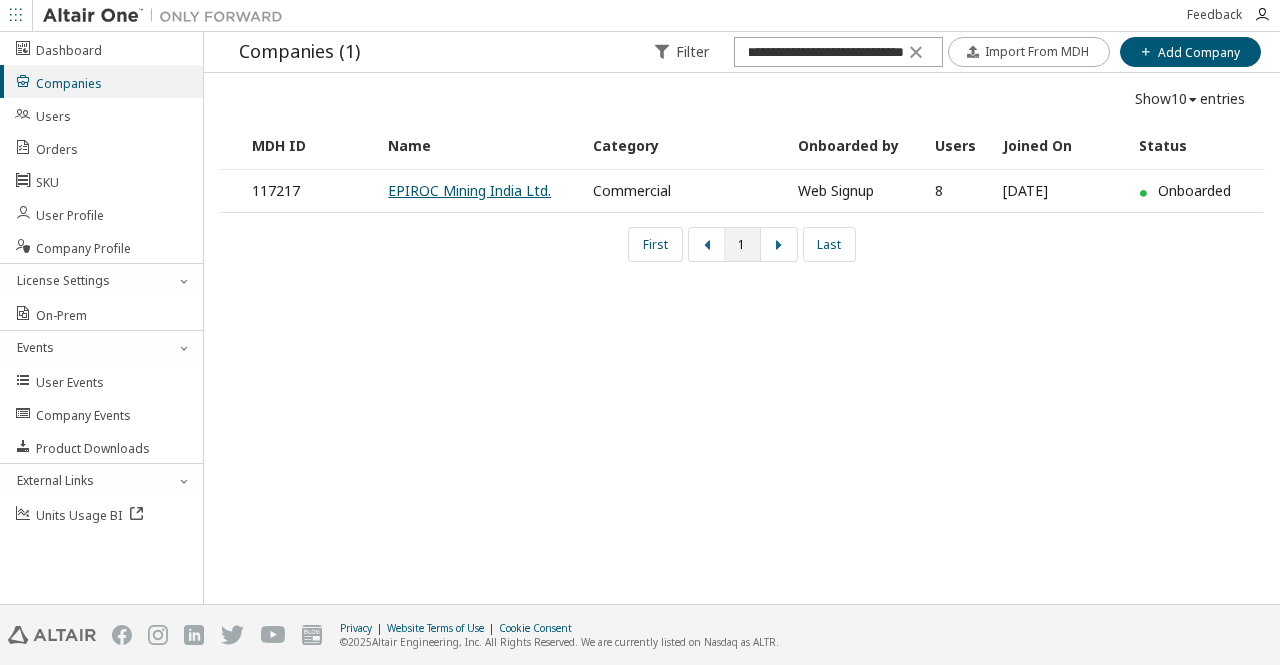 scroll, scrollTop: 0, scrollLeft: 0, axis: both 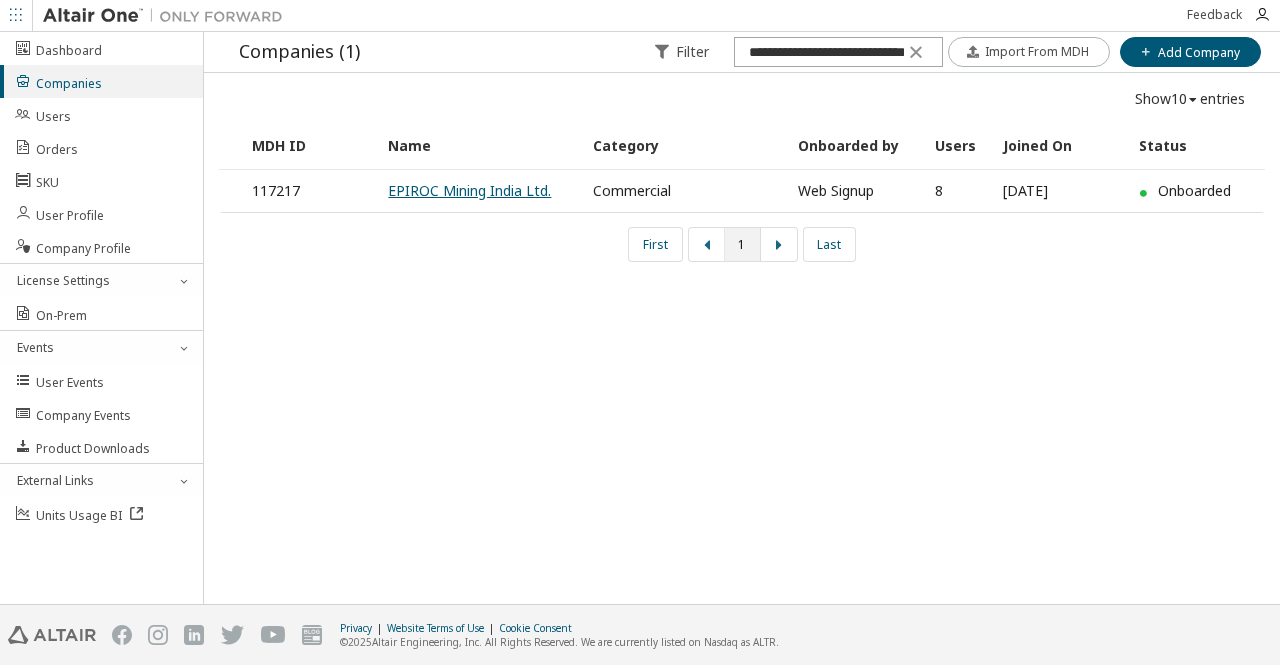 click on "EPIROC Mining India Ltd." at bounding box center (469, 190) 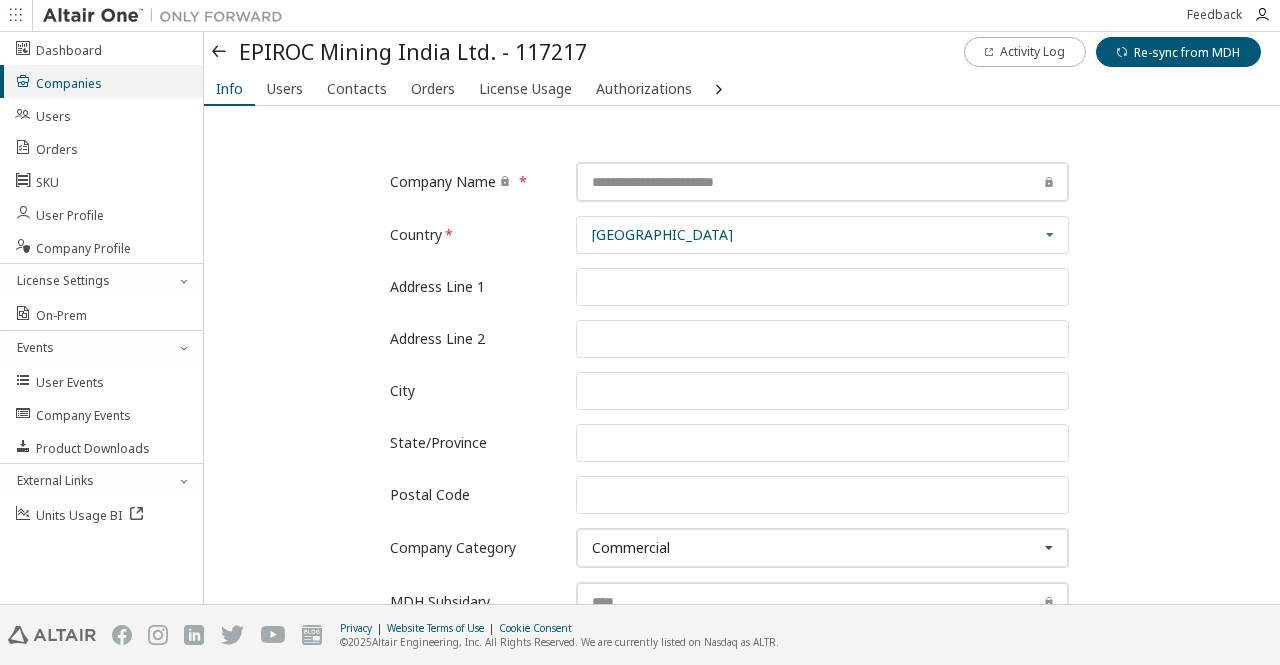 scroll, scrollTop: 0, scrollLeft: 0, axis: both 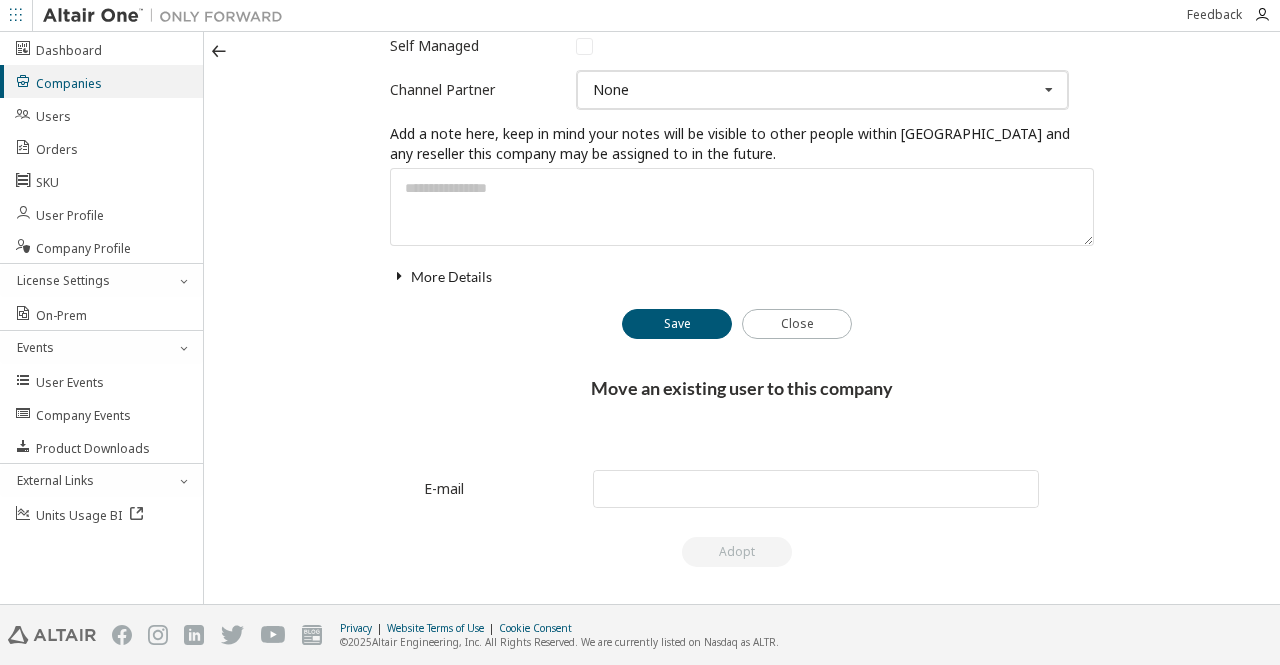 click at bounding box center [399, 276] 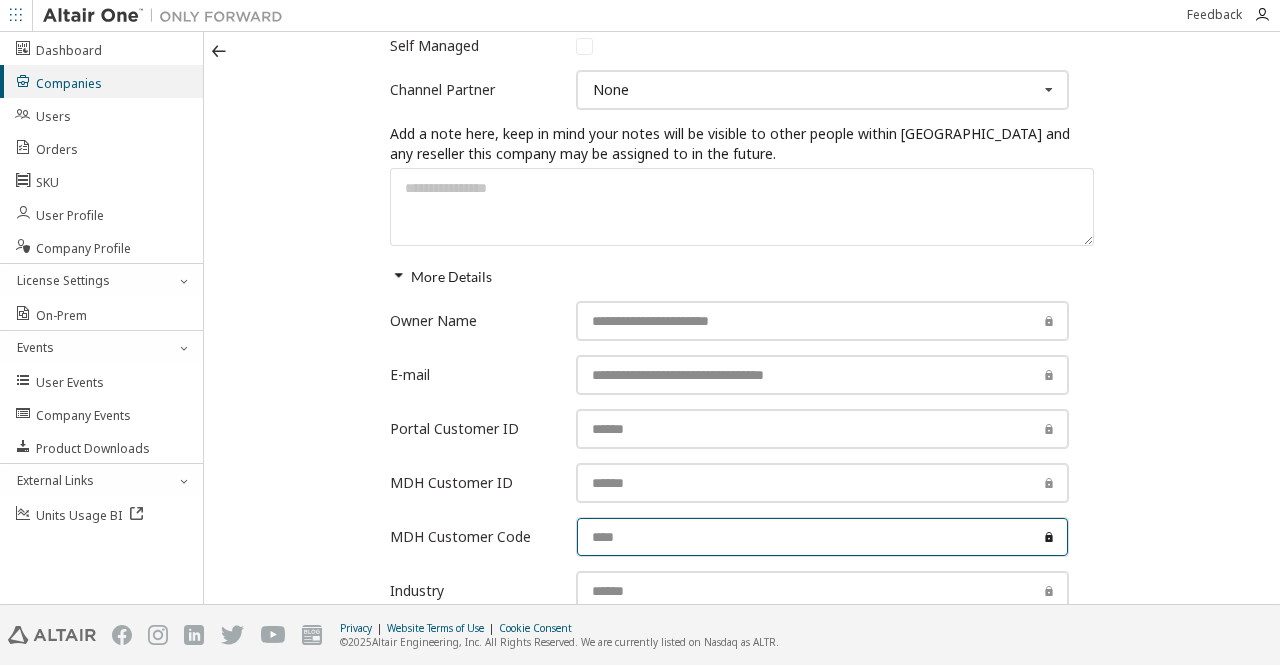 drag, startPoint x: 668, startPoint y: 520, endPoint x: 567, endPoint y: 514, distance: 101.17806 